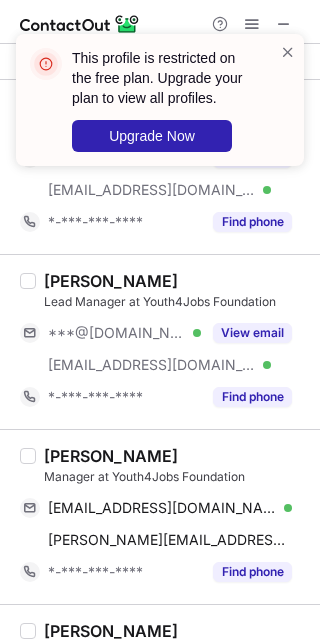 scroll, scrollTop: 0, scrollLeft: 0, axis: both 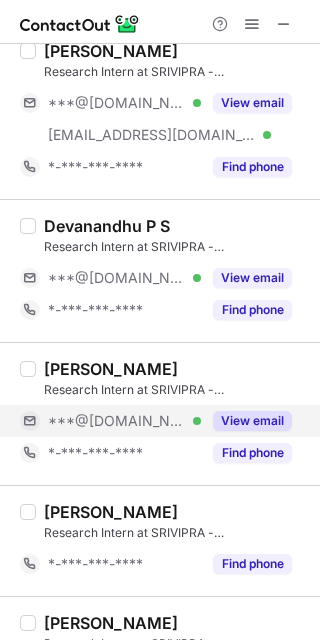click on "View email" at bounding box center [252, 421] 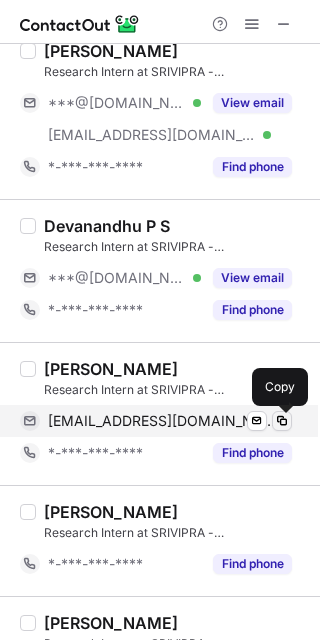 click at bounding box center (282, 421) 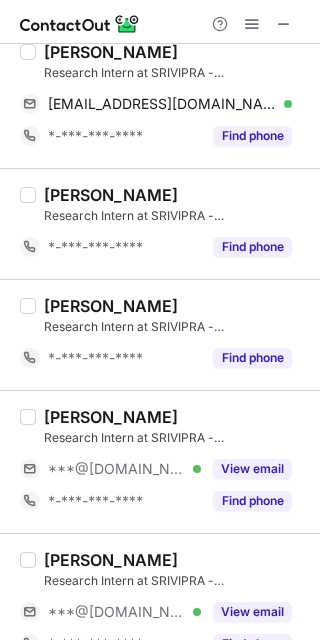 scroll, scrollTop: 1875, scrollLeft: 0, axis: vertical 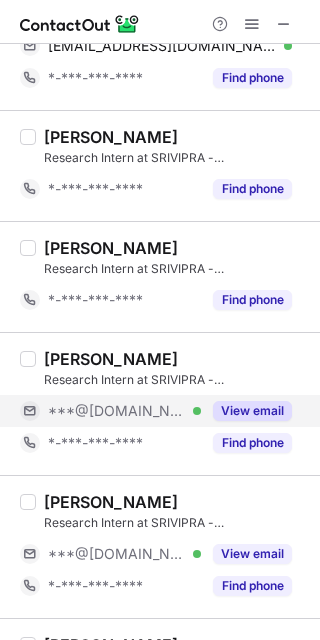 click on "View email" at bounding box center (252, 411) 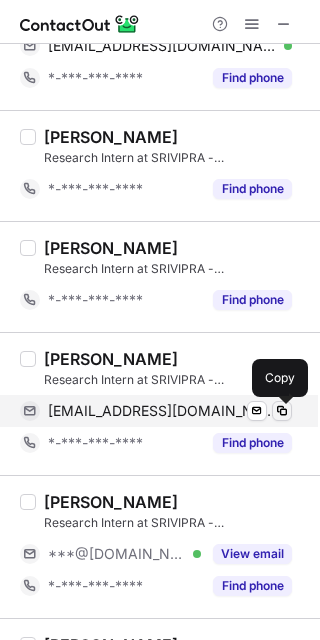 click at bounding box center [282, 411] 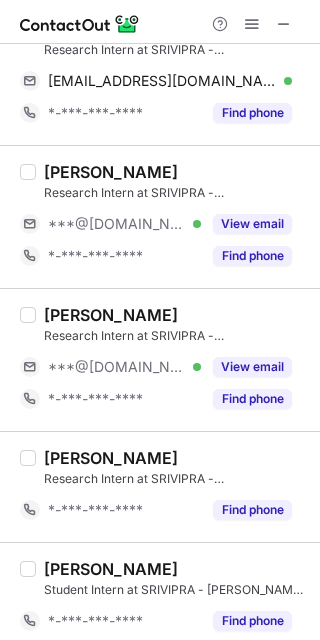 scroll, scrollTop: 2250, scrollLeft: 0, axis: vertical 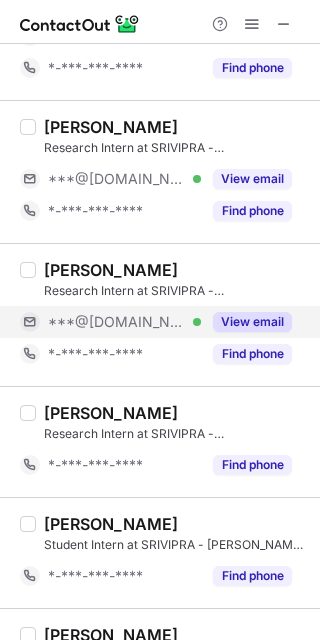 click on "View email" at bounding box center [252, 322] 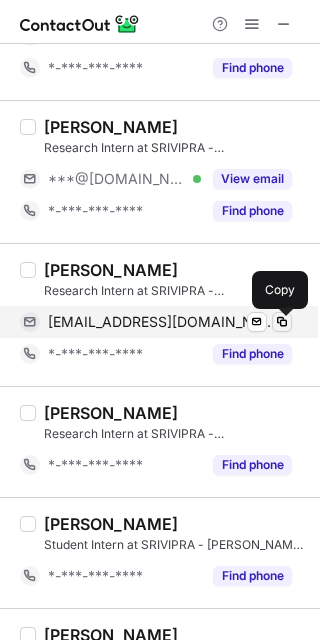 click at bounding box center [282, 322] 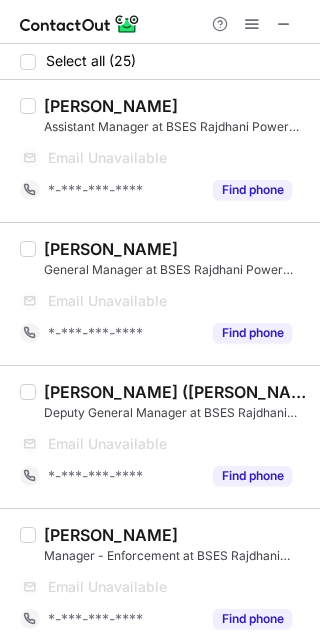 scroll, scrollTop: 0, scrollLeft: 0, axis: both 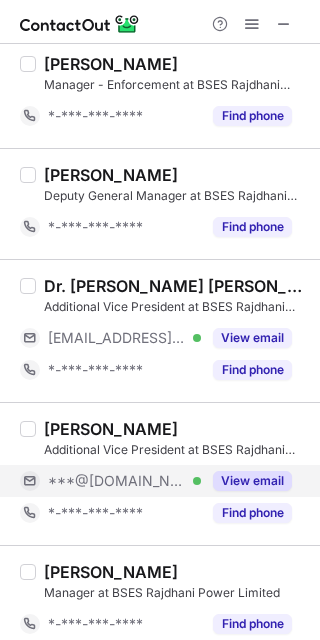 click on "View email" at bounding box center [252, 481] 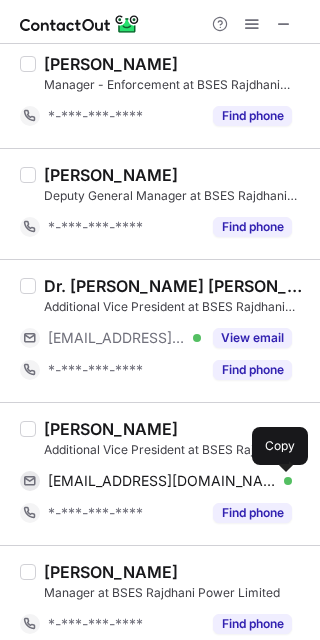click at bounding box center (282, 481) 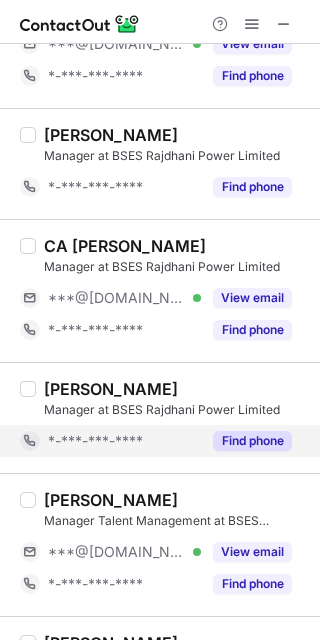 scroll, scrollTop: 1125, scrollLeft: 0, axis: vertical 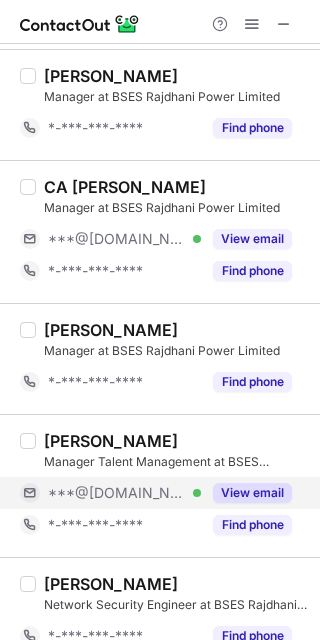click on "View email" at bounding box center [252, 493] 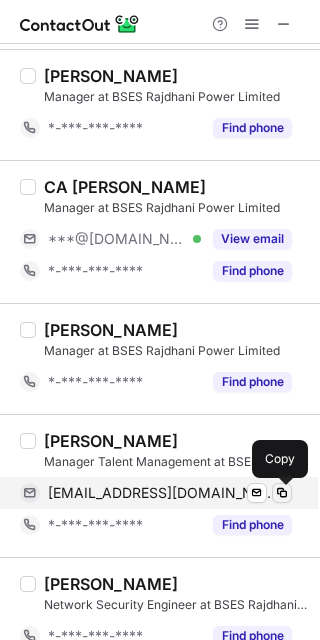 click at bounding box center (282, 493) 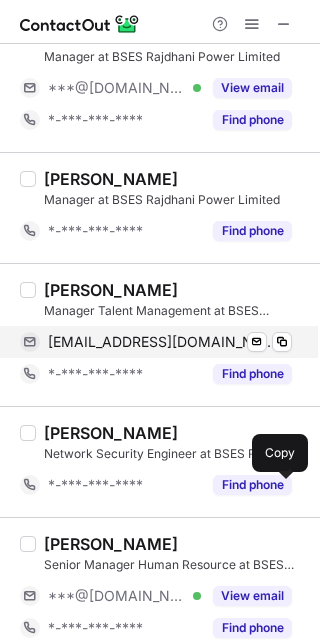 scroll, scrollTop: 1375, scrollLeft: 0, axis: vertical 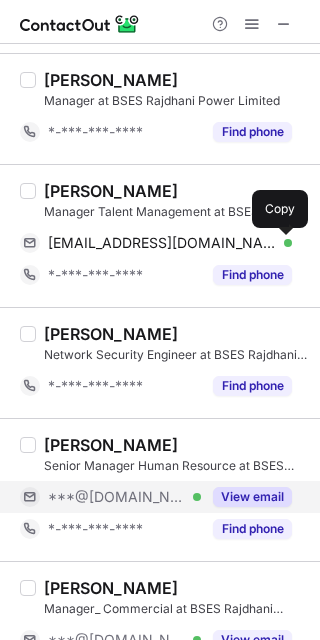 click on "View email" at bounding box center (252, 497) 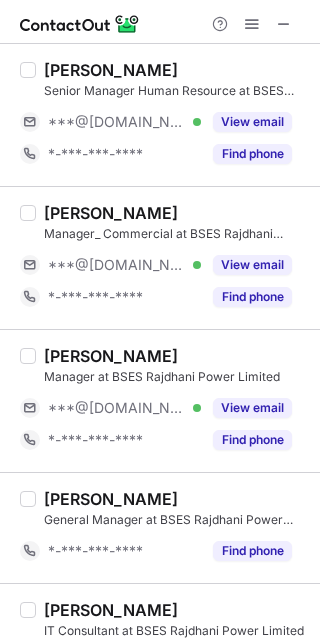 scroll, scrollTop: 1618, scrollLeft: 0, axis: vertical 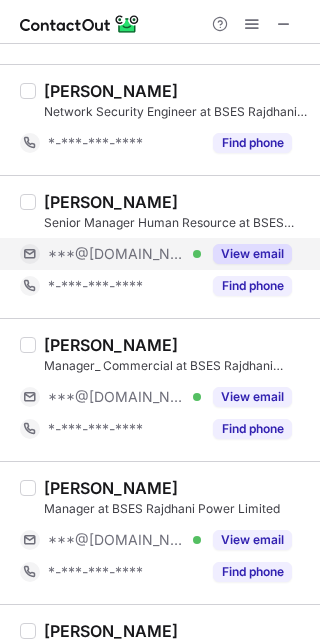click on "View email" at bounding box center [252, 254] 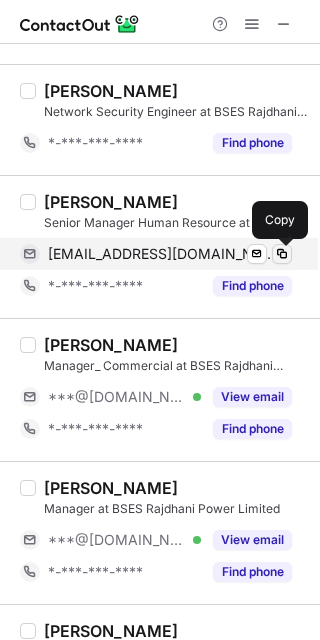 click at bounding box center [282, 254] 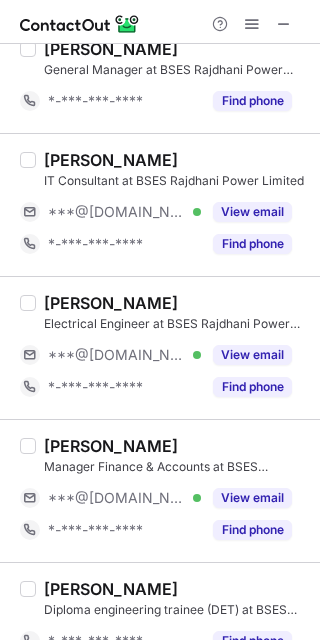scroll, scrollTop: 2243, scrollLeft: 0, axis: vertical 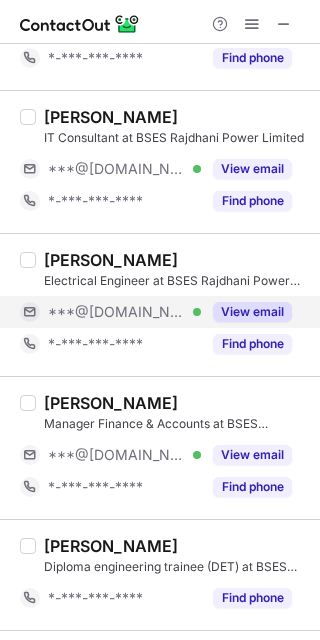 click on "View email" at bounding box center [252, 312] 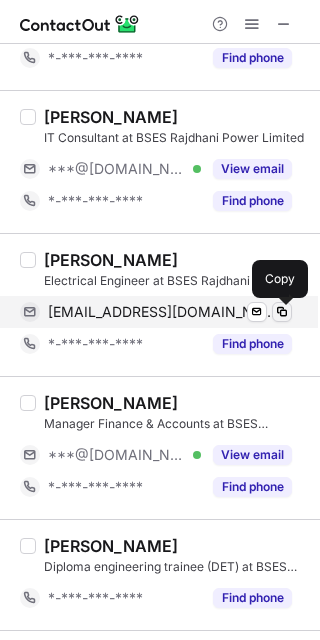 click at bounding box center [282, 312] 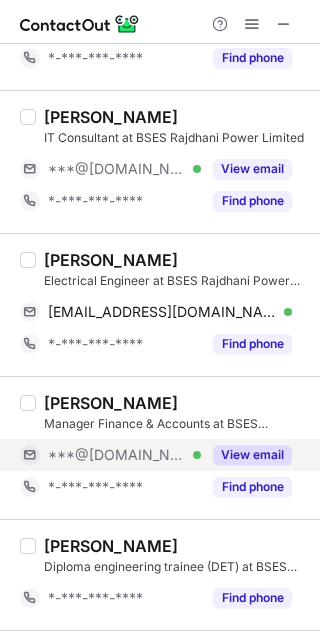 click on "View email" at bounding box center [252, 455] 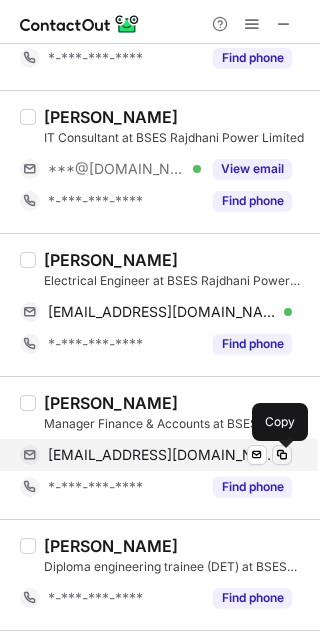 click at bounding box center [282, 455] 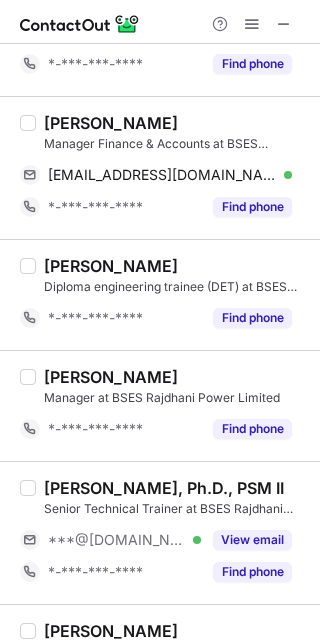 scroll, scrollTop: 2603, scrollLeft: 0, axis: vertical 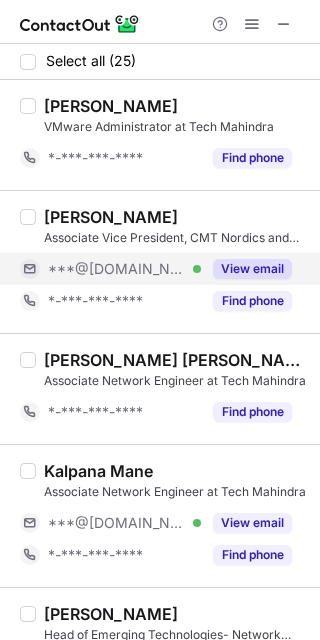 click on "View email" at bounding box center [252, 269] 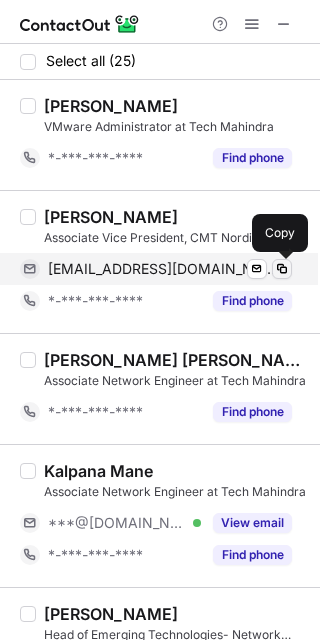 click at bounding box center (282, 269) 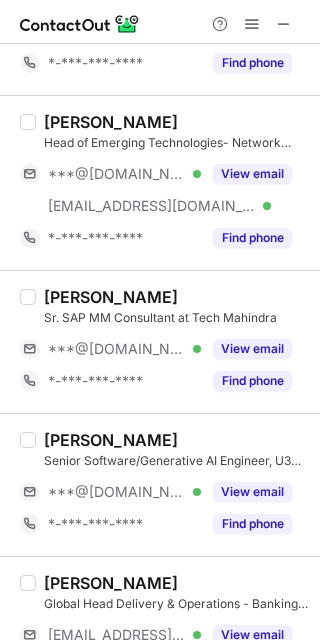 scroll, scrollTop: 500, scrollLeft: 0, axis: vertical 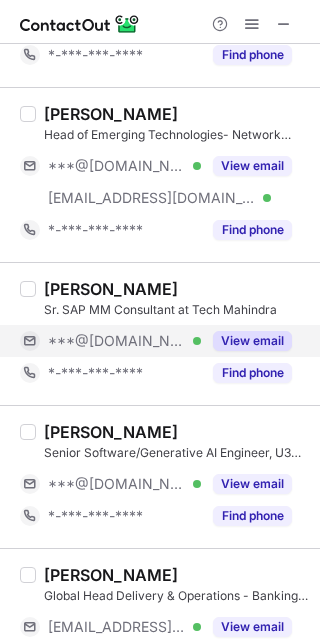 click on "View email" at bounding box center (252, 341) 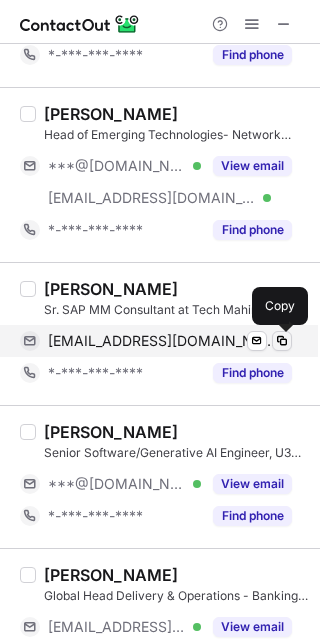 click at bounding box center [282, 341] 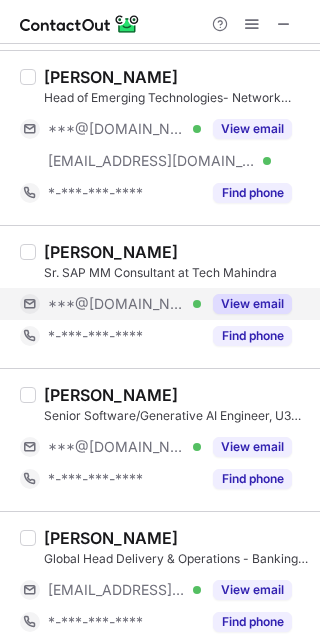 scroll, scrollTop: 592, scrollLeft: 0, axis: vertical 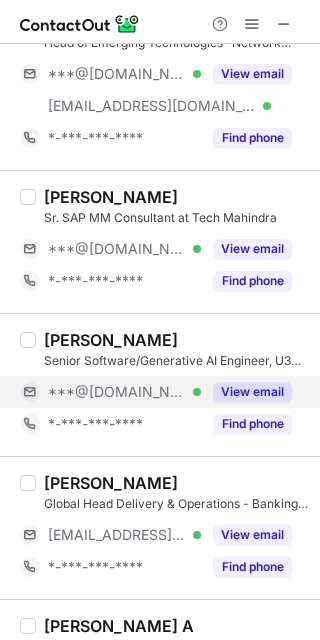click on "View email" at bounding box center (252, 392) 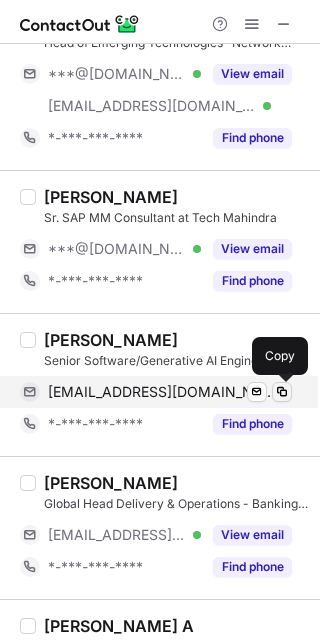 click at bounding box center [282, 392] 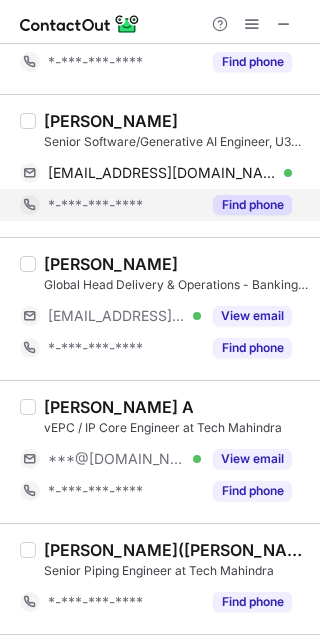 scroll, scrollTop: 842, scrollLeft: 0, axis: vertical 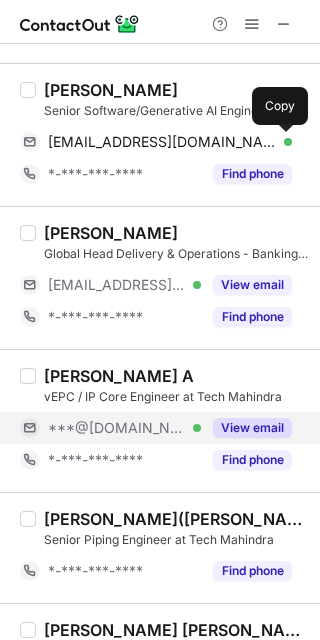 click on "View email" at bounding box center [252, 428] 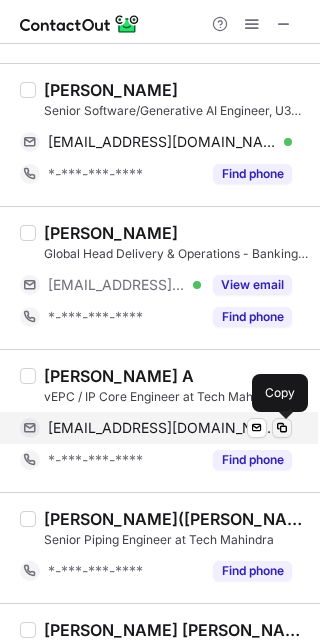 click at bounding box center (282, 428) 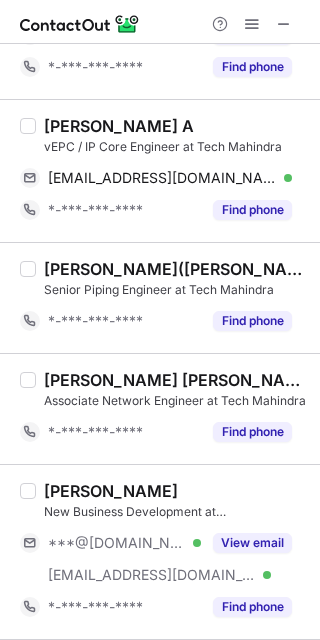 scroll, scrollTop: 1217, scrollLeft: 0, axis: vertical 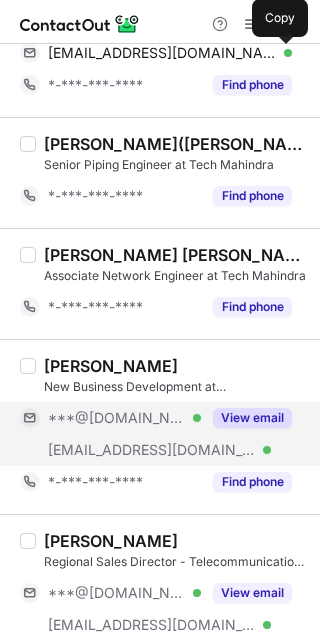 click on "View email" at bounding box center [252, 418] 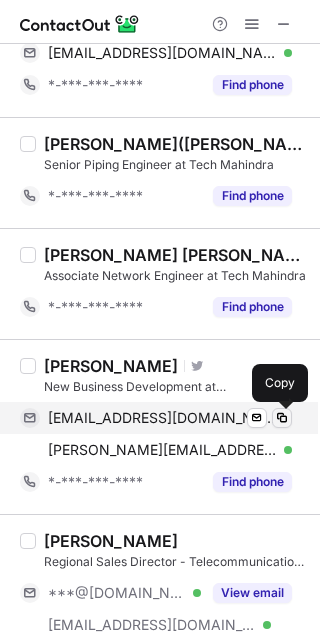 click at bounding box center [282, 418] 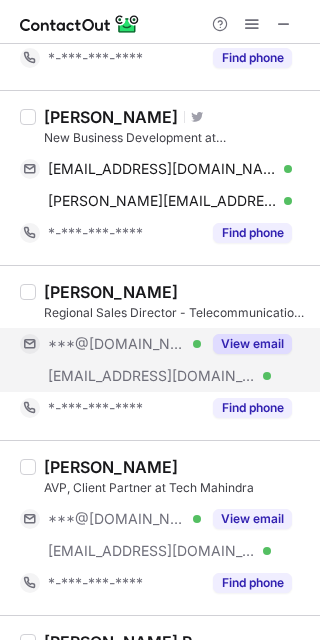 scroll, scrollTop: 1467, scrollLeft: 0, axis: vertical 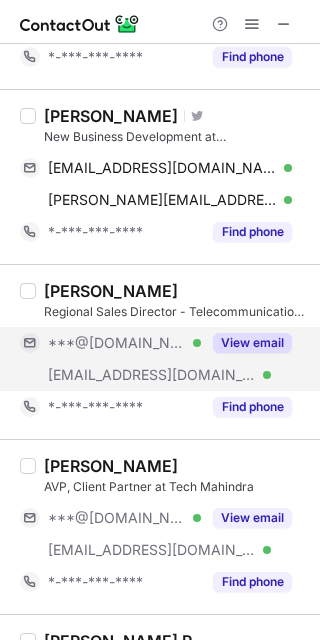 click on "View email" at bounding box center (252, 343) 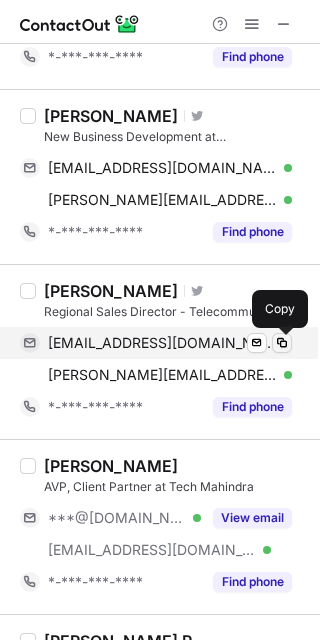 click at bounding box center [282, 343] 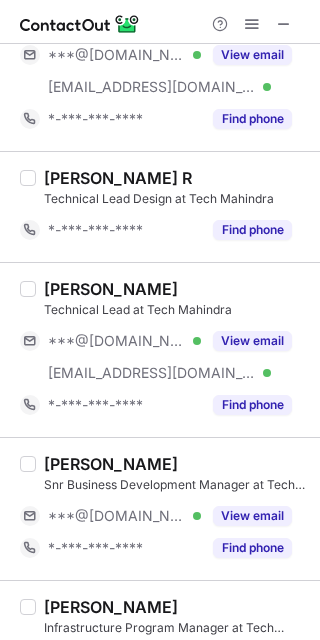 scroll, scrollTop: 1967, scrollLeft: 0, axis: vertical 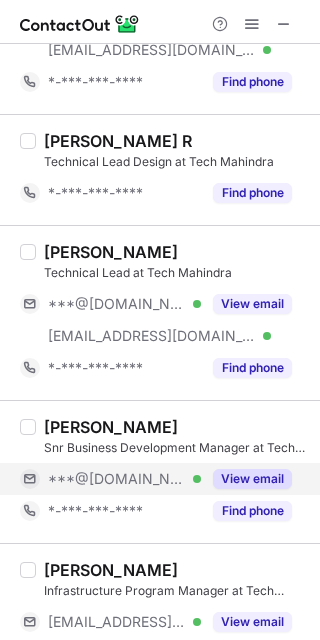 click on "View email" at bounding box center [252, 479] 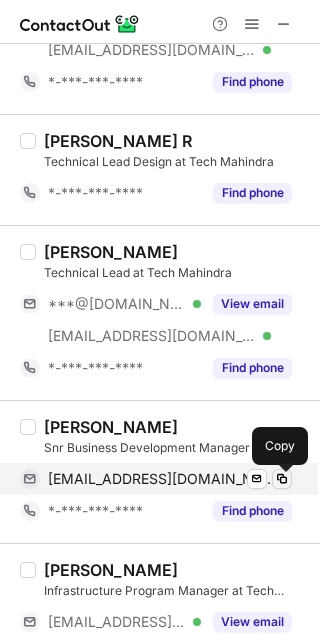 click at bounding box center (282, 479) 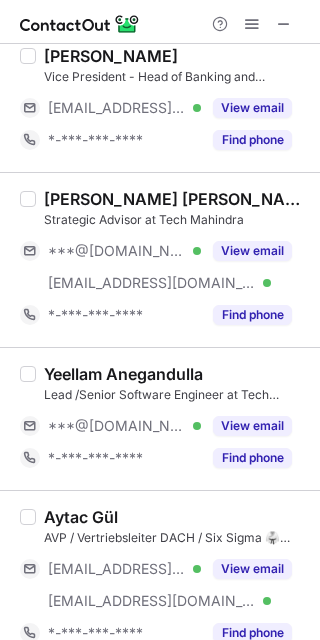 scroll, scrollTop: 2967, scrollLeft: 0, axis: vertical 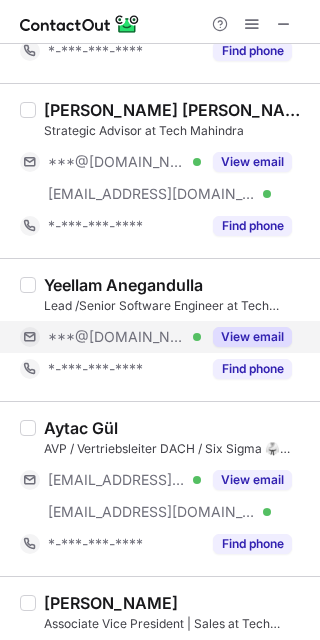 click on "View email" at bounding box center (252, 337) 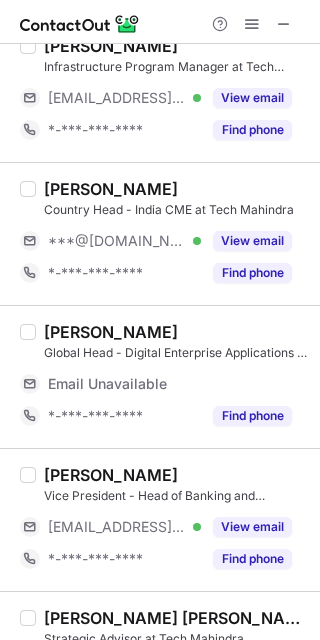 scroll, scrollTop: 3000, scrollLeft: 0, axis: vertical 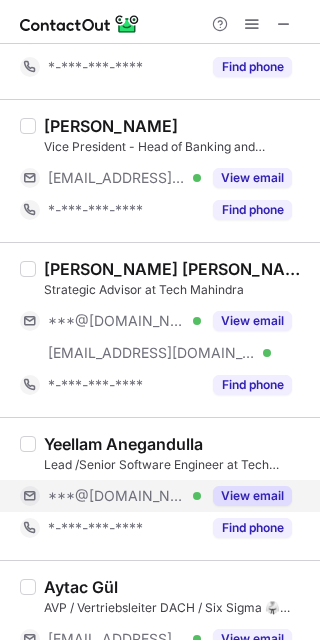 click on "View email" at bounding box center (252, 496) 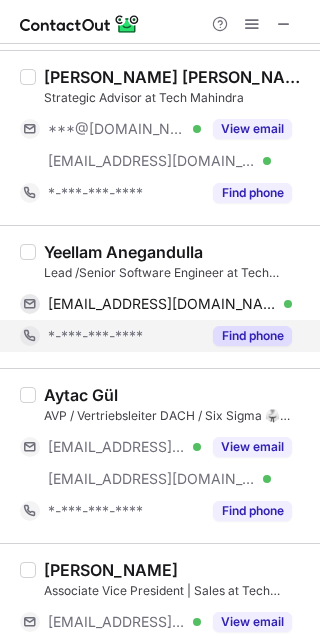 scroll, scrollTop: 2840, scrollLeft: 0, axis: vertical 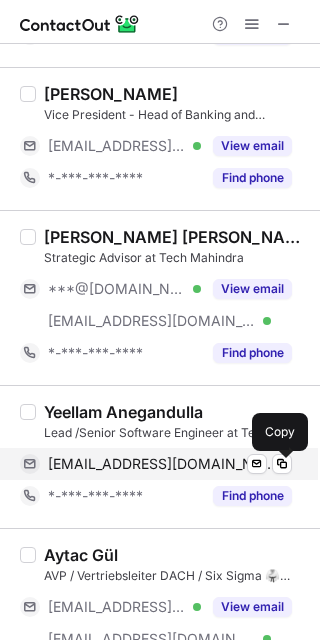 drag, startPoint x: 286, startPoint y: 465, endPoint x: 295, endPoint y: 455, distance: 13.453624 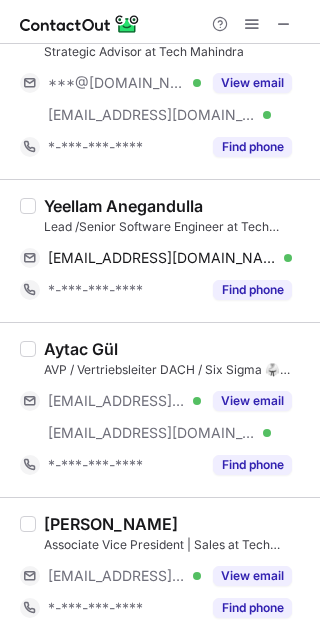 scroll, scrollTop: 3051, scrollLeft: 0, axis: vertical 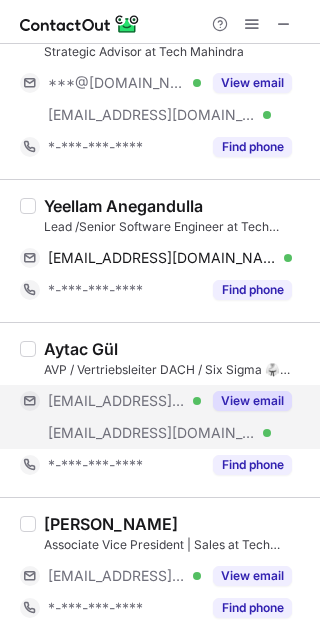click on "View email" at bounding box center [252, 401] 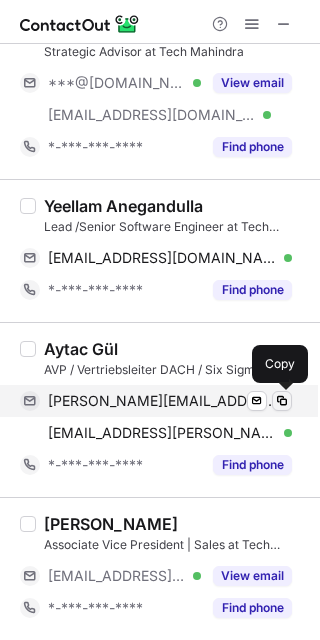 click at bounding box center (282, 401) 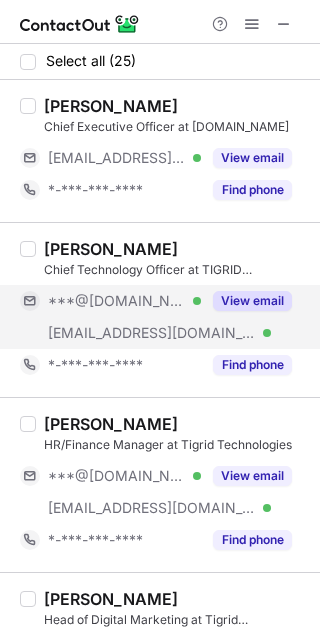 scroll, scrollTop: 0, scrollLeft: 0, axis: both 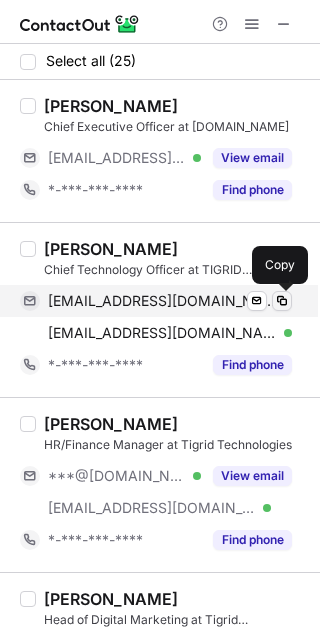click at bounding box center (282, 301) 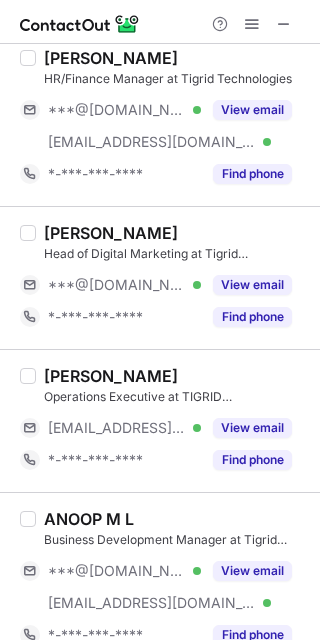 scroll, scrollTop: 375, scrollLeft: 0, axis: vertical 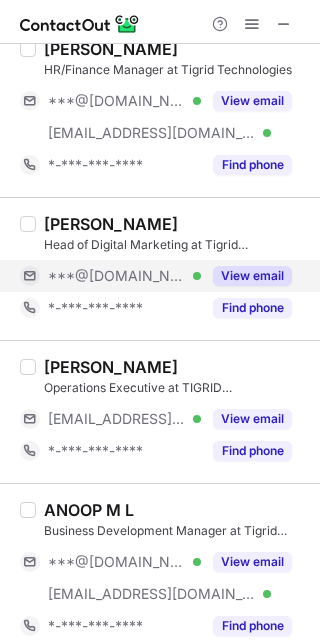 click on "View email" at bounding box center [252, 276] 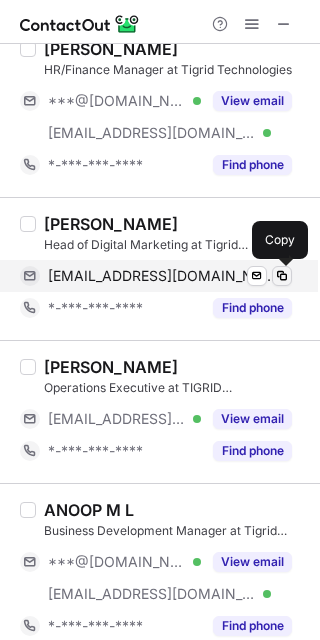 click at bounding box center [282, 276] 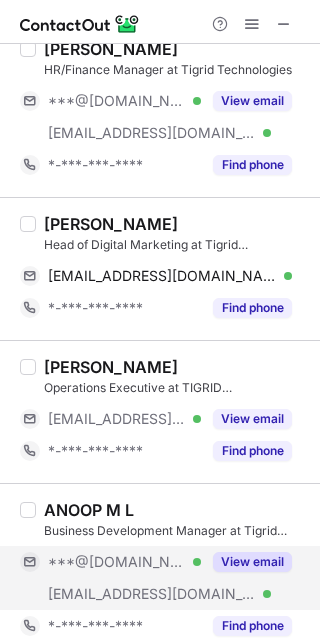 click on "View email" at bounding box center [246, 562] 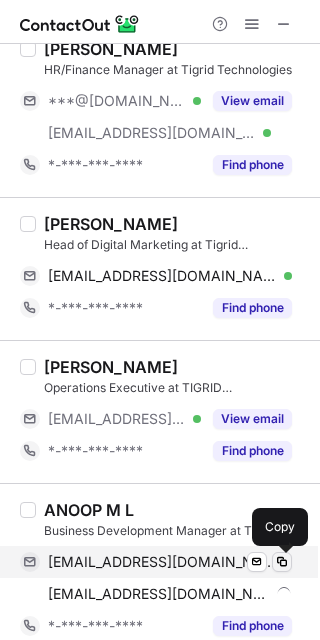 click at bounding box center (282, 562) 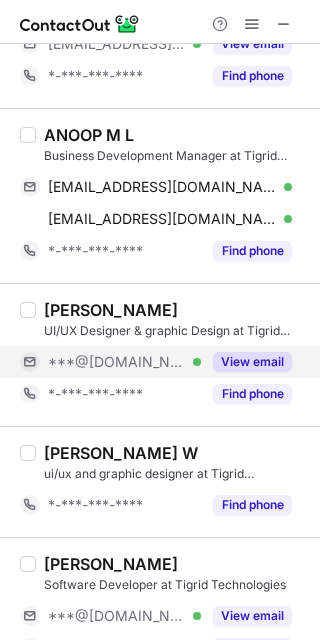 scroll, scrollTop: 875, scrollLeft: 0, axis: vertical 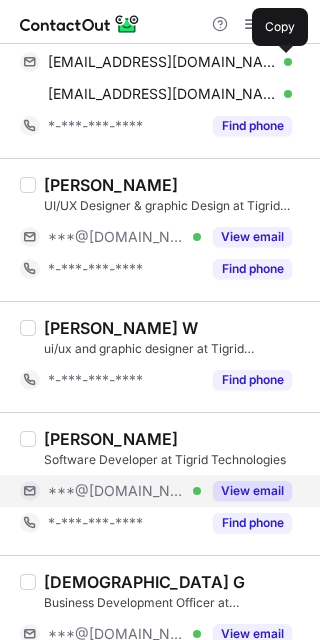 click on "View email" at bounding box center [252, 491] 